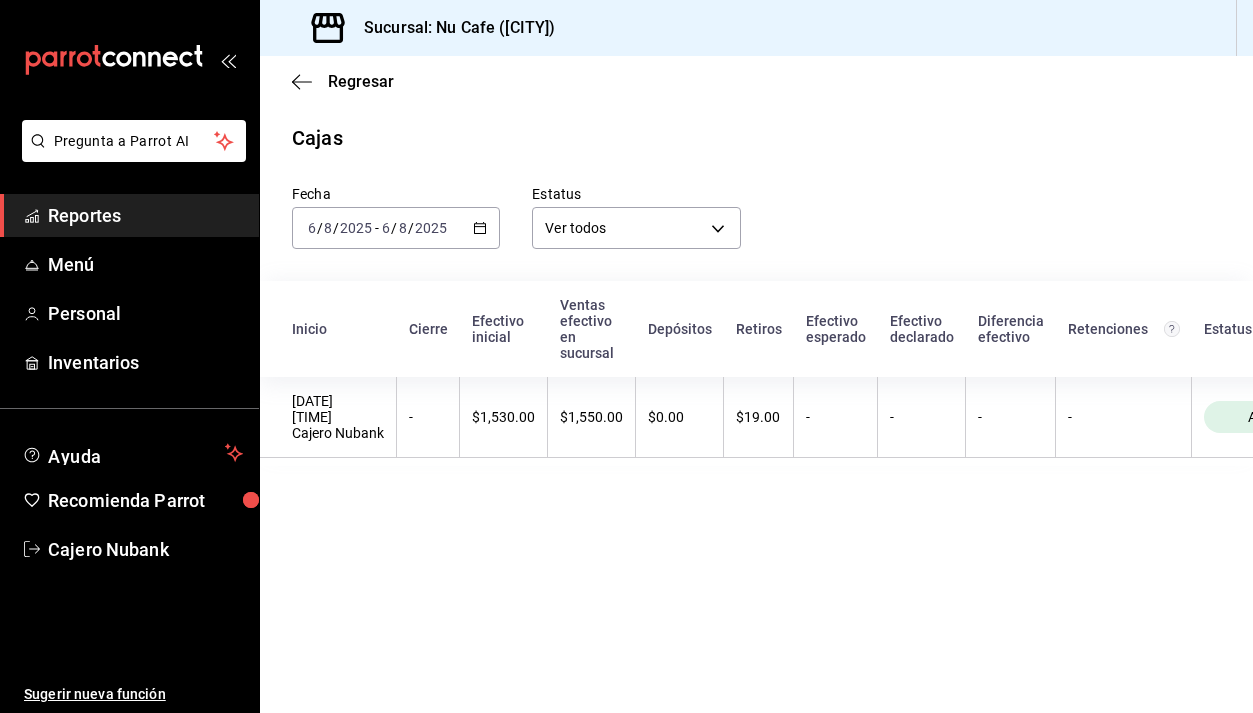 scroll, scrollTop: 0, scrollLeft: 0, axis: both 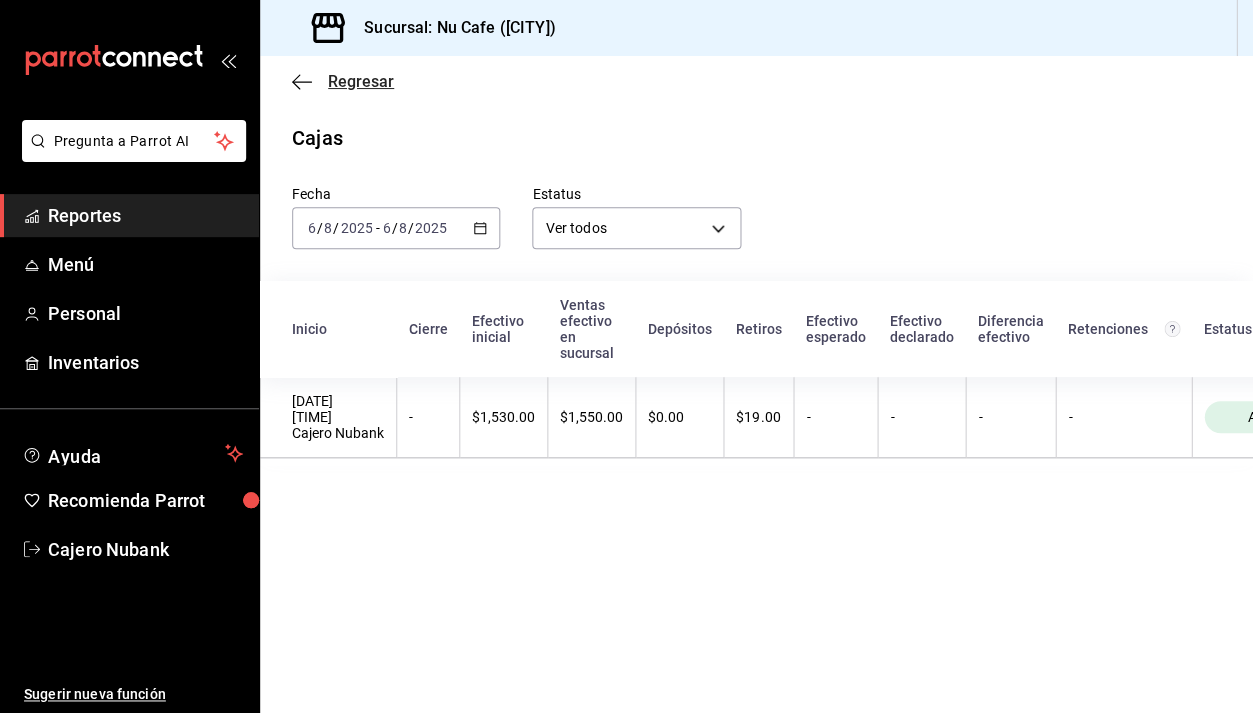 click 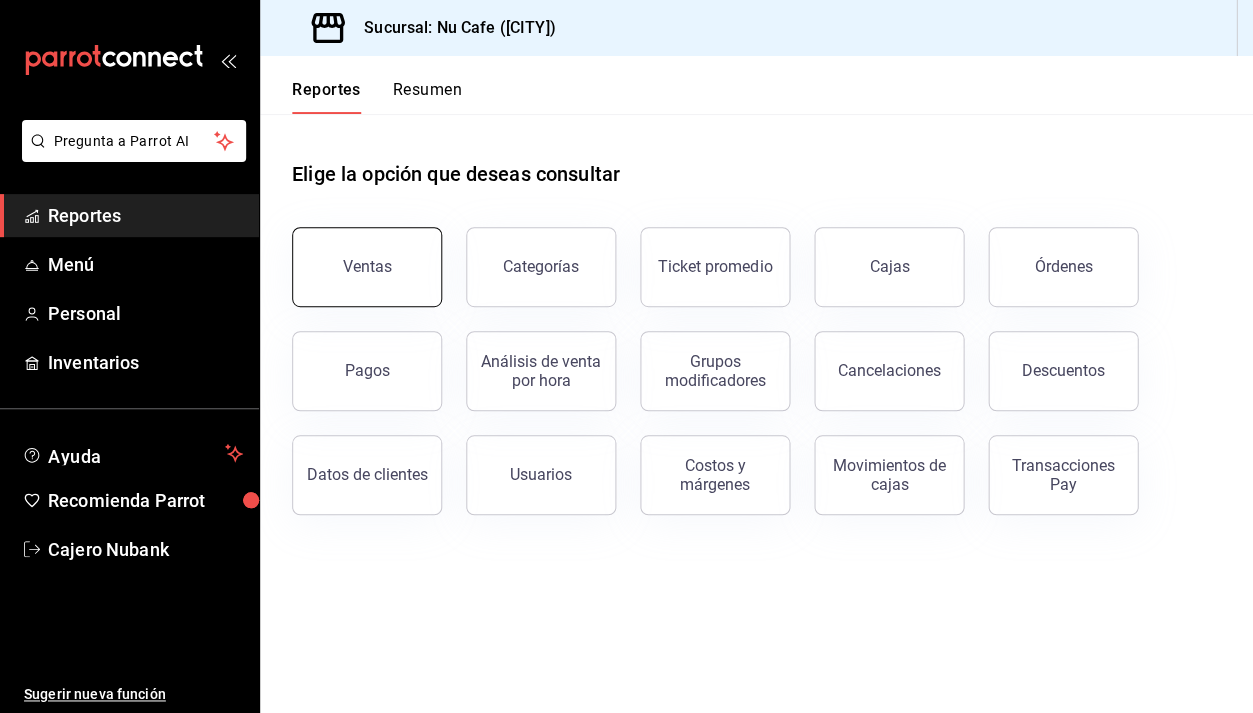 click on "Ventas" at bounding box center (367, 267) 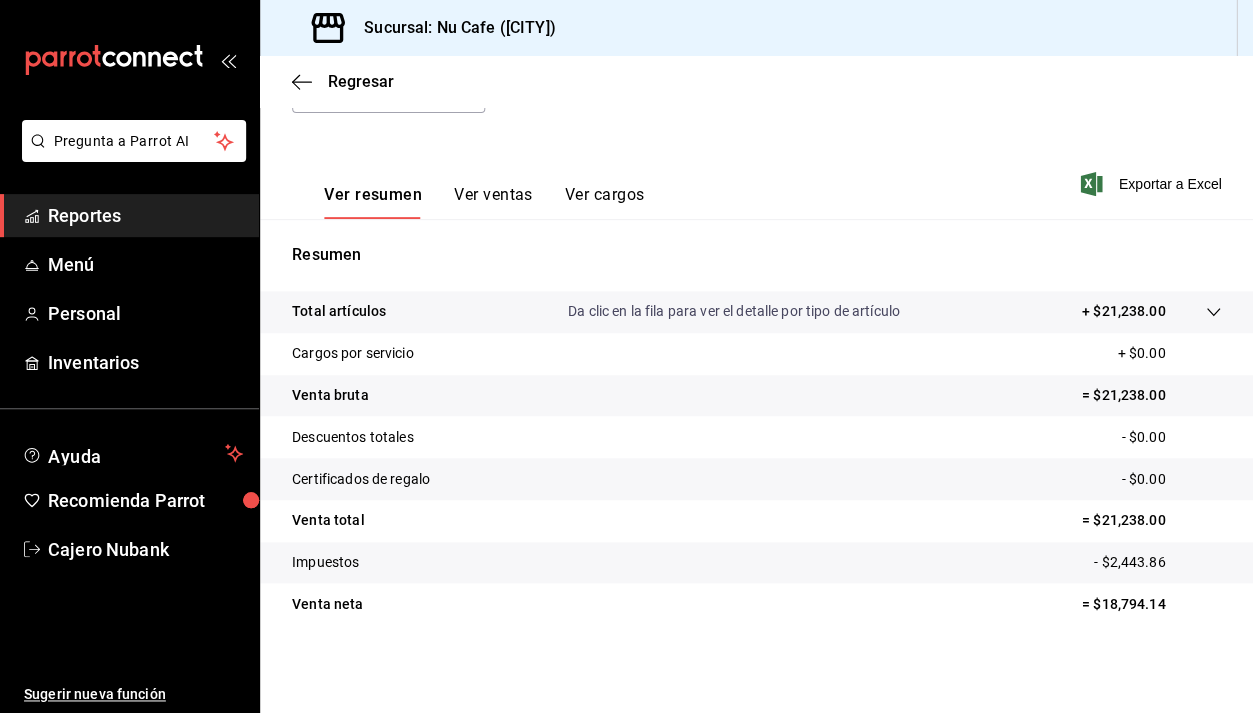 scroll, scrollTop: 241, scrollLeft: 0, axis: vertical 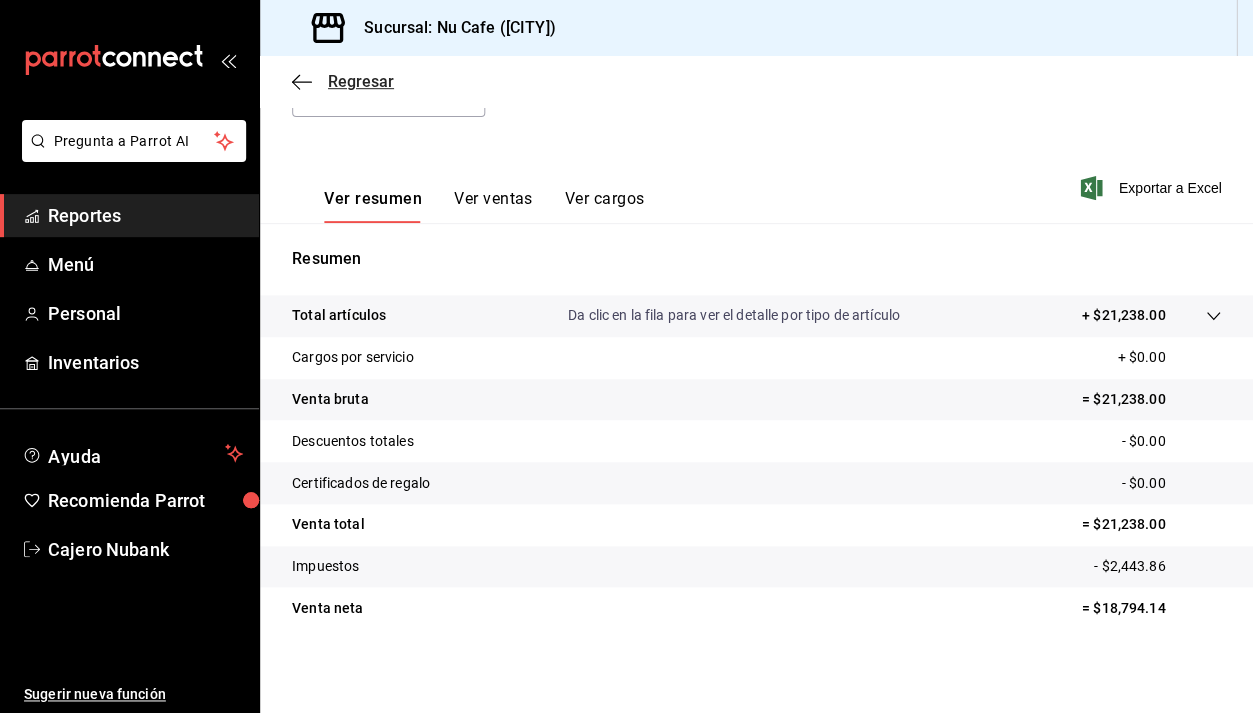 click 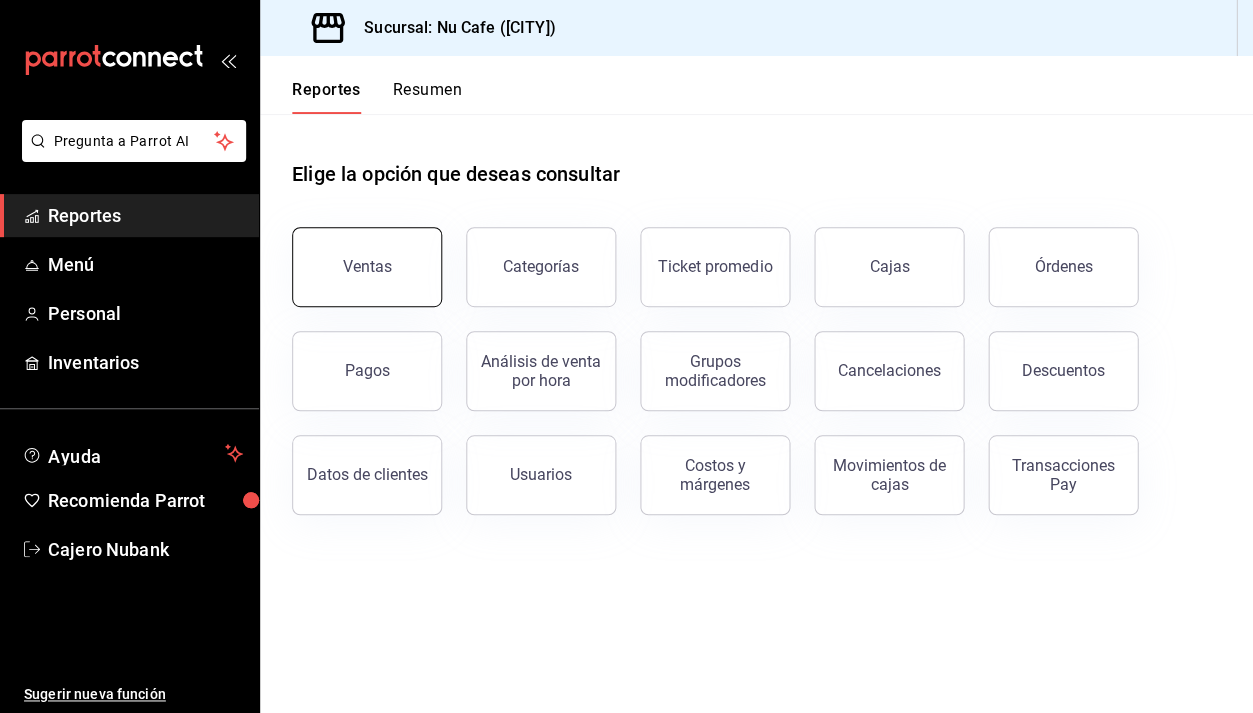 click on "Ventas" at bounding box center (367, 267) 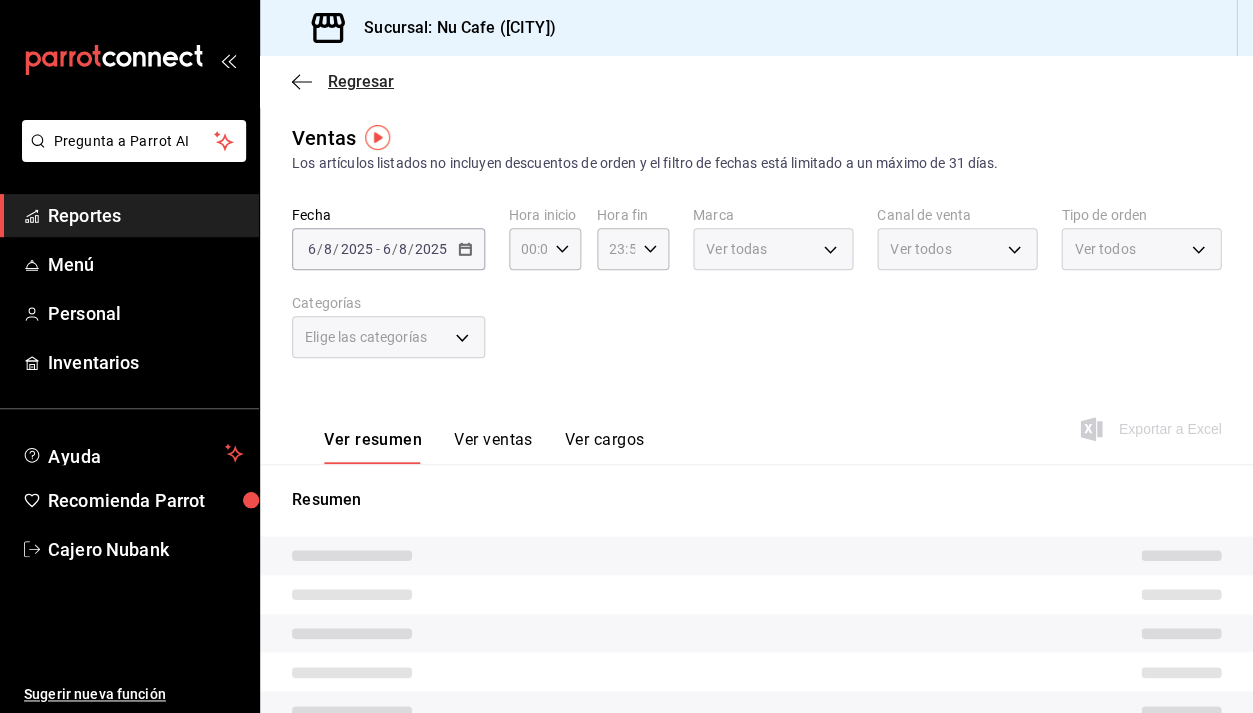 click 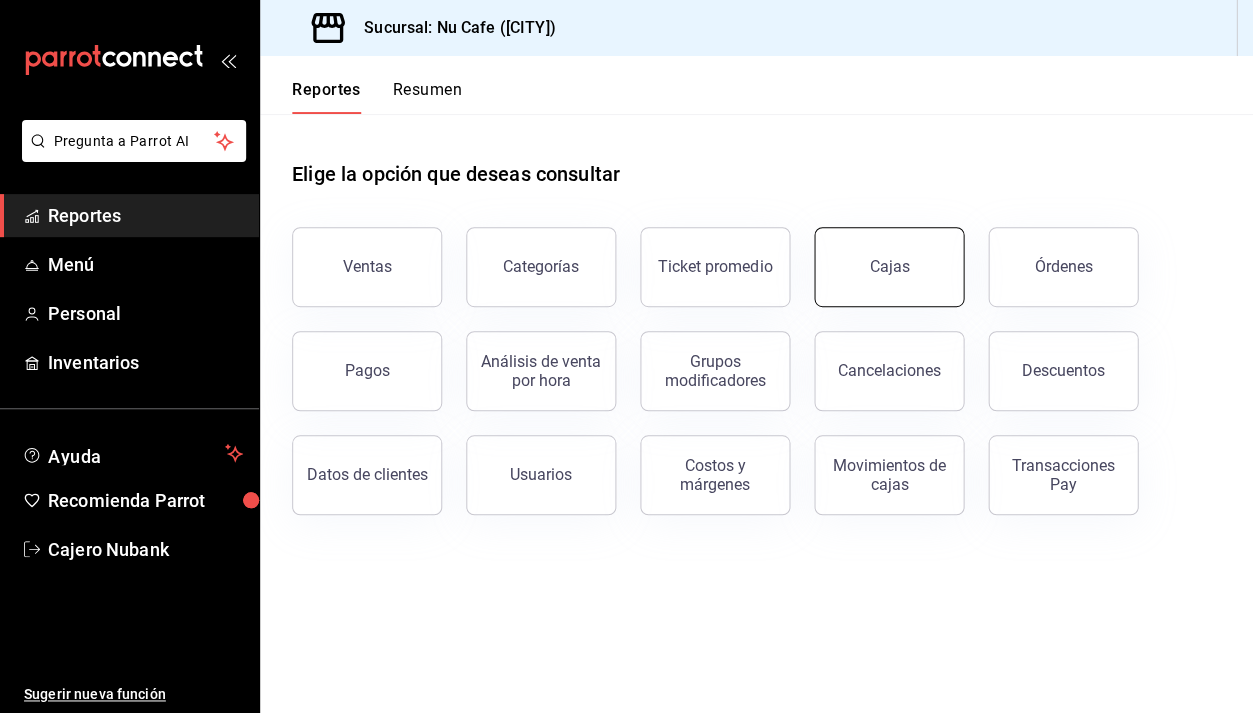 click on "Cajas" at bounding box center [889, 267] 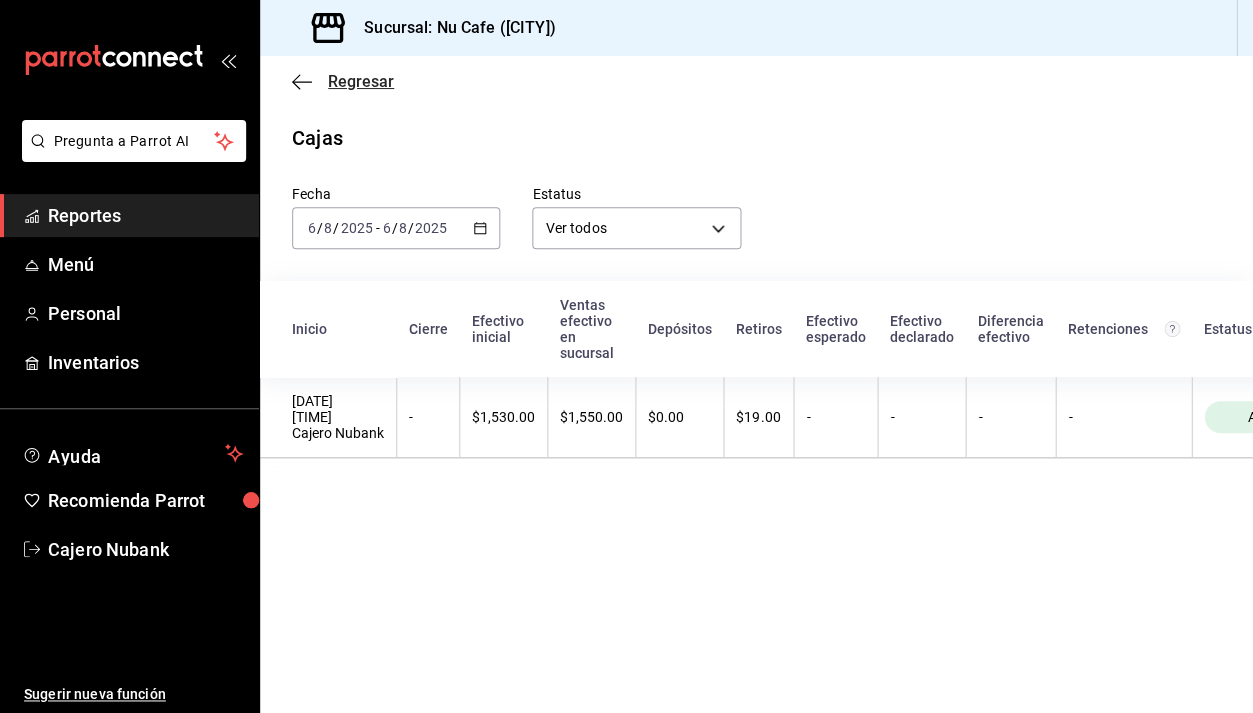 click 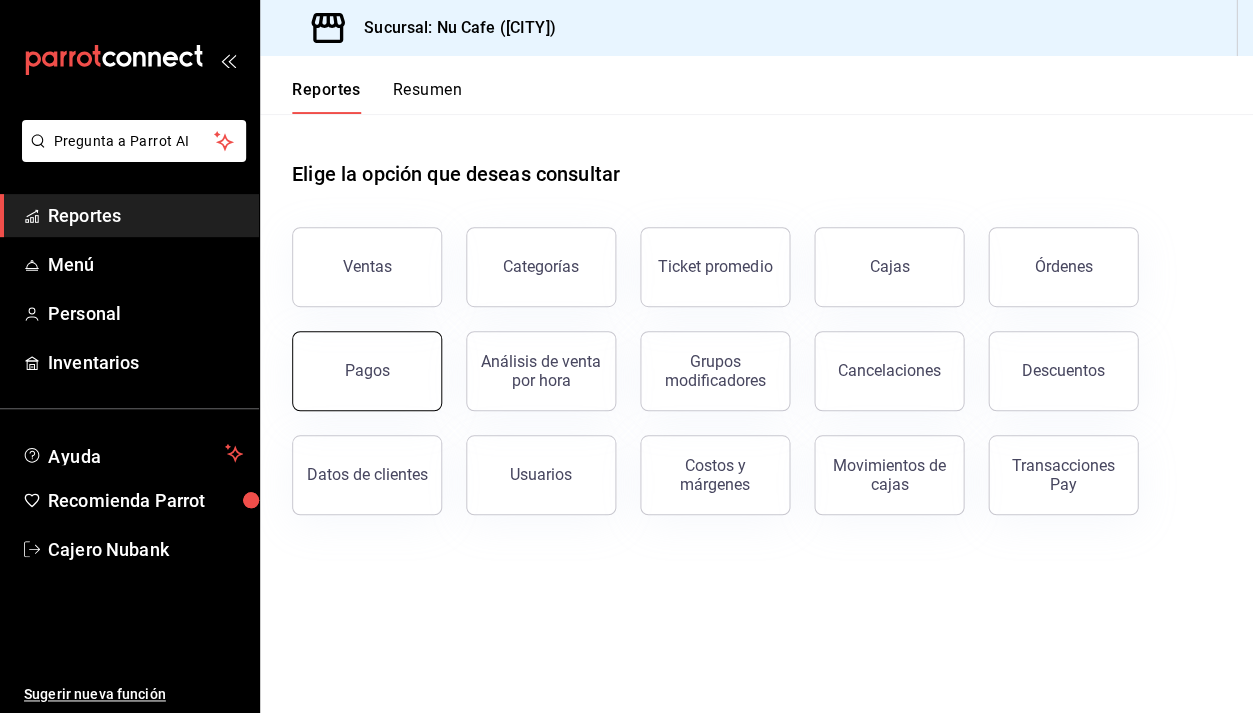 click on "Pagos" at bounding box center [367, 371] 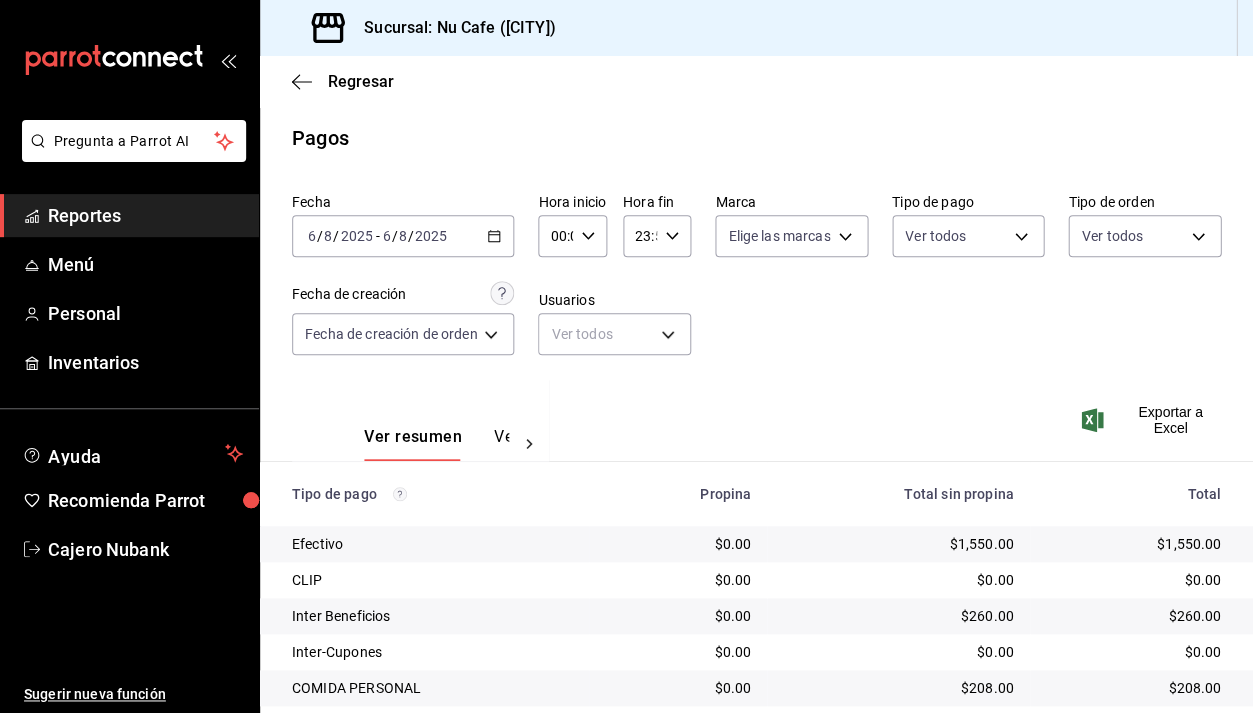 scroll, scrollTop: 95, scrollLeft: 0, axis: vertical 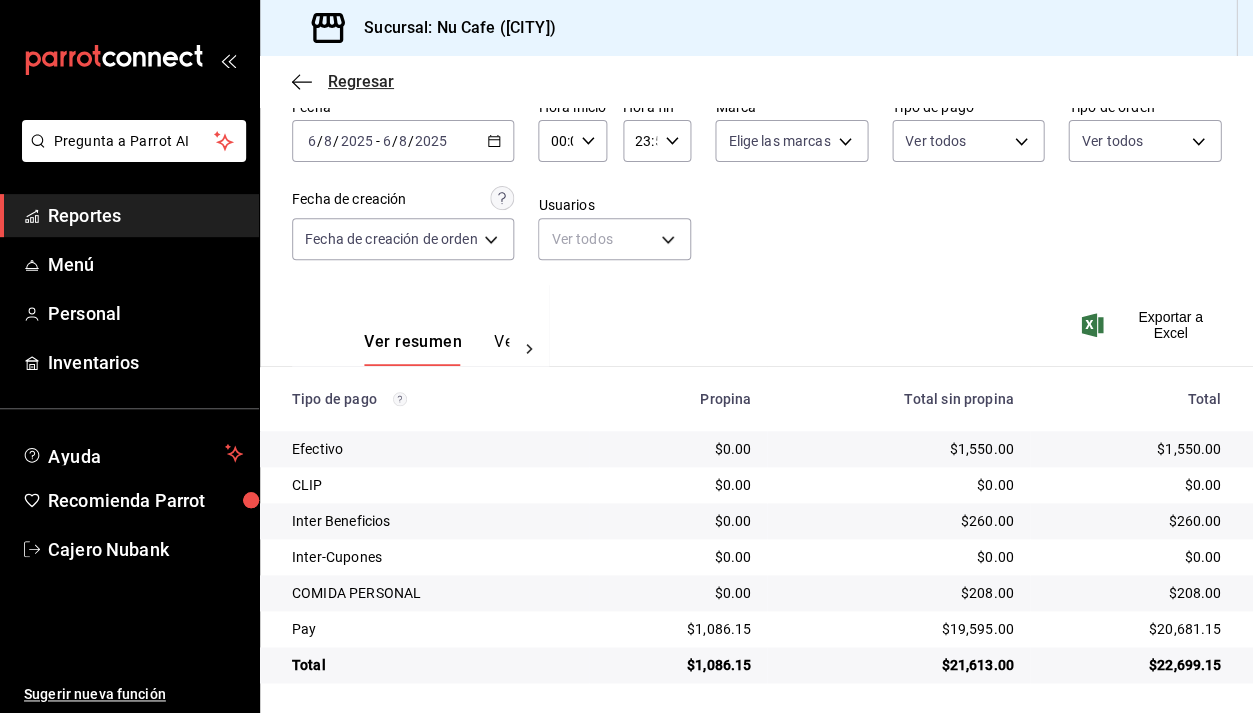 click 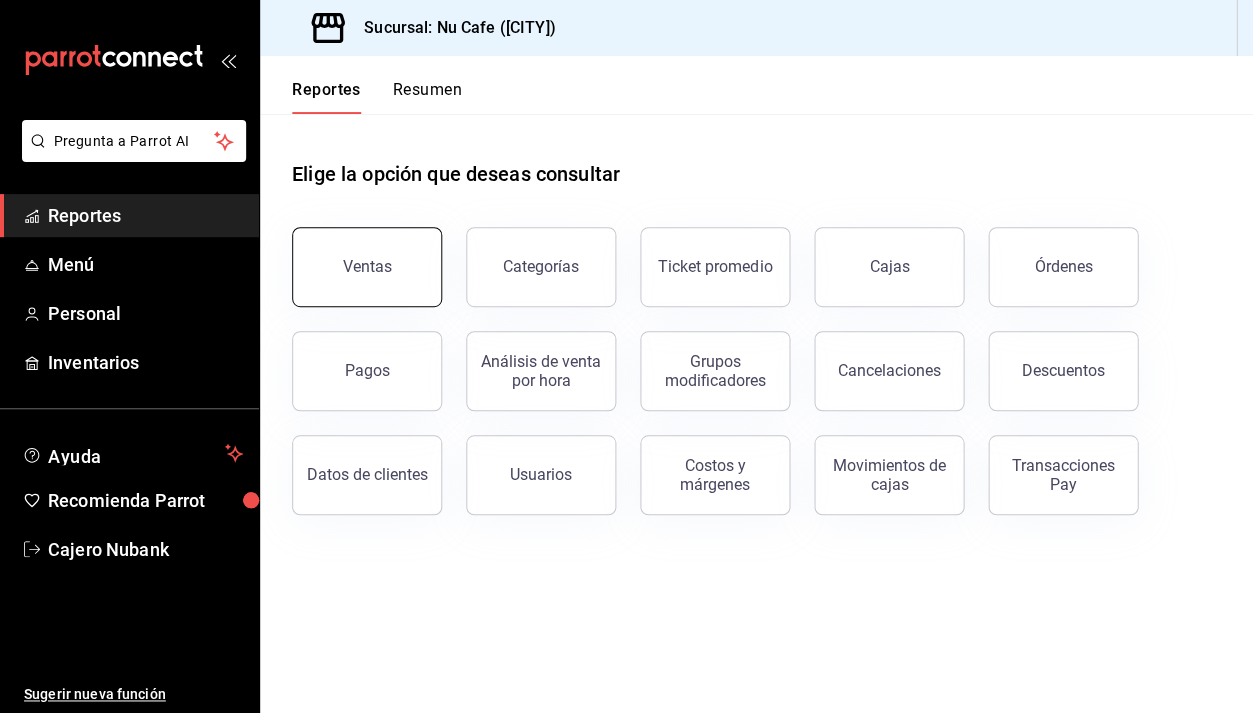 click on "Ventas" at bounding box center [367, 267] 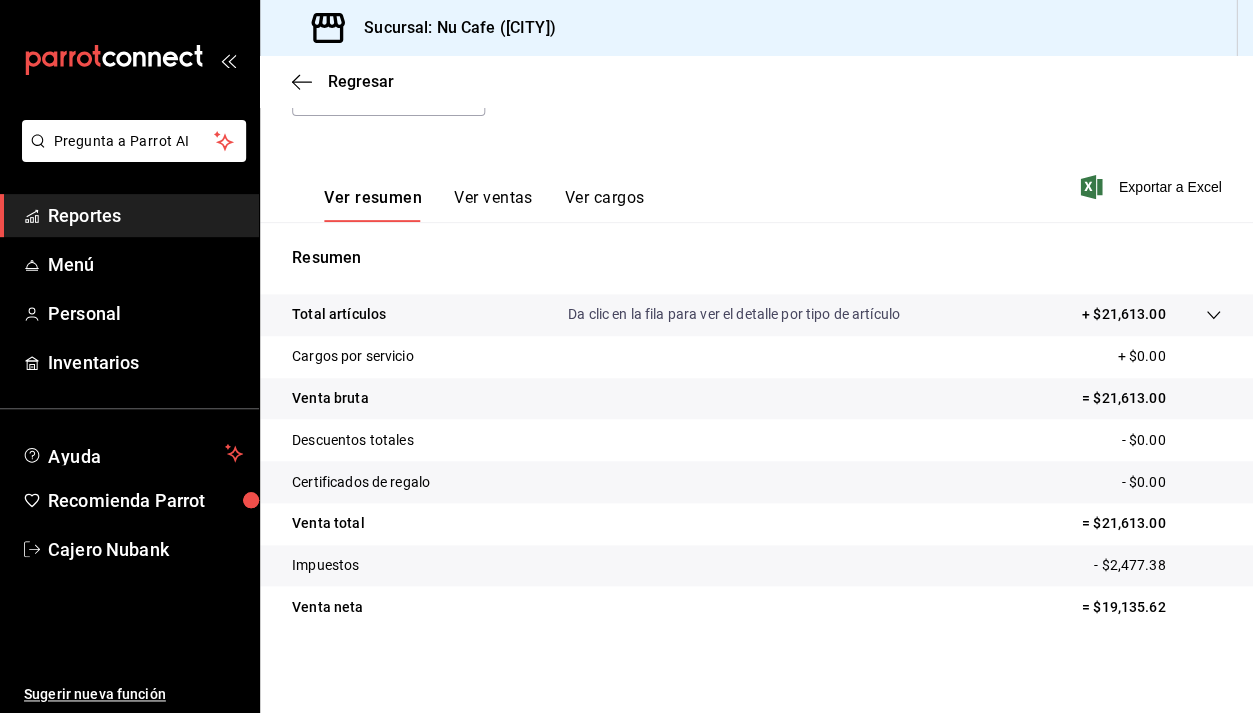 scroll, scrollTop: 241, scrollLeft: 0, axis: vertical 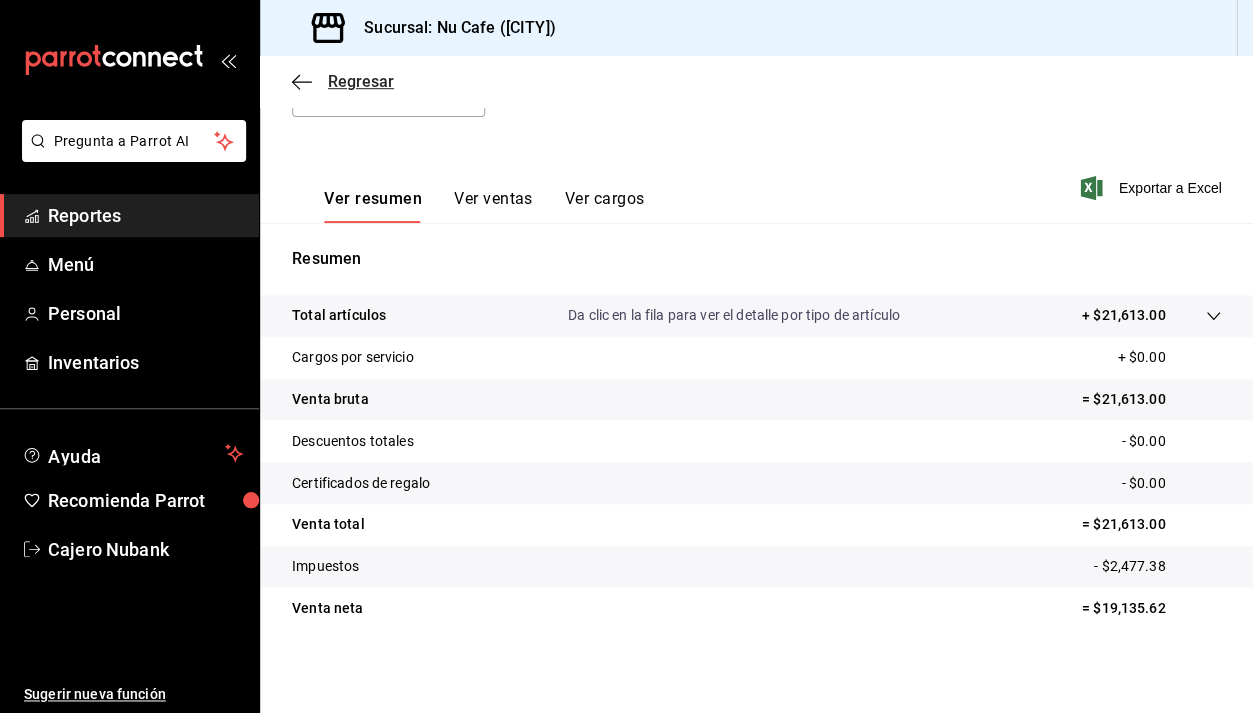 click 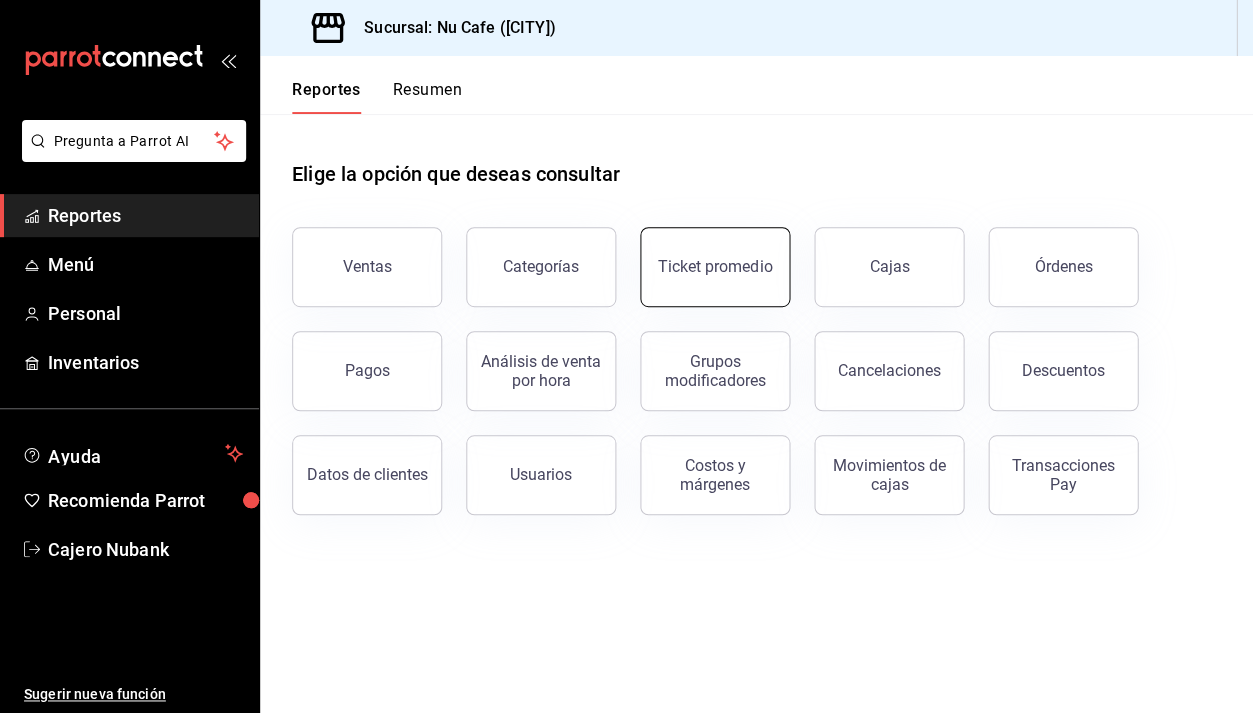 click on "Ticket promedio" at bounding box center [715, 266] 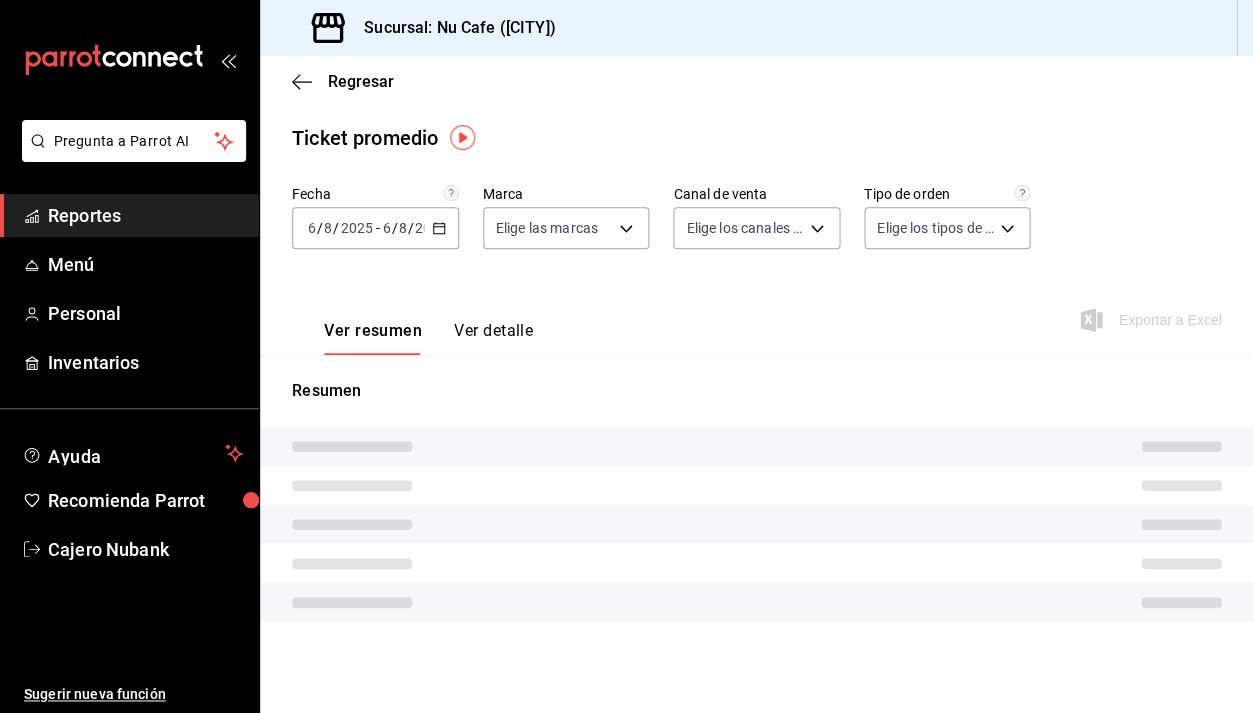 type on "0eed2892-7b63-413a-8f7e-1edbe76bc373" 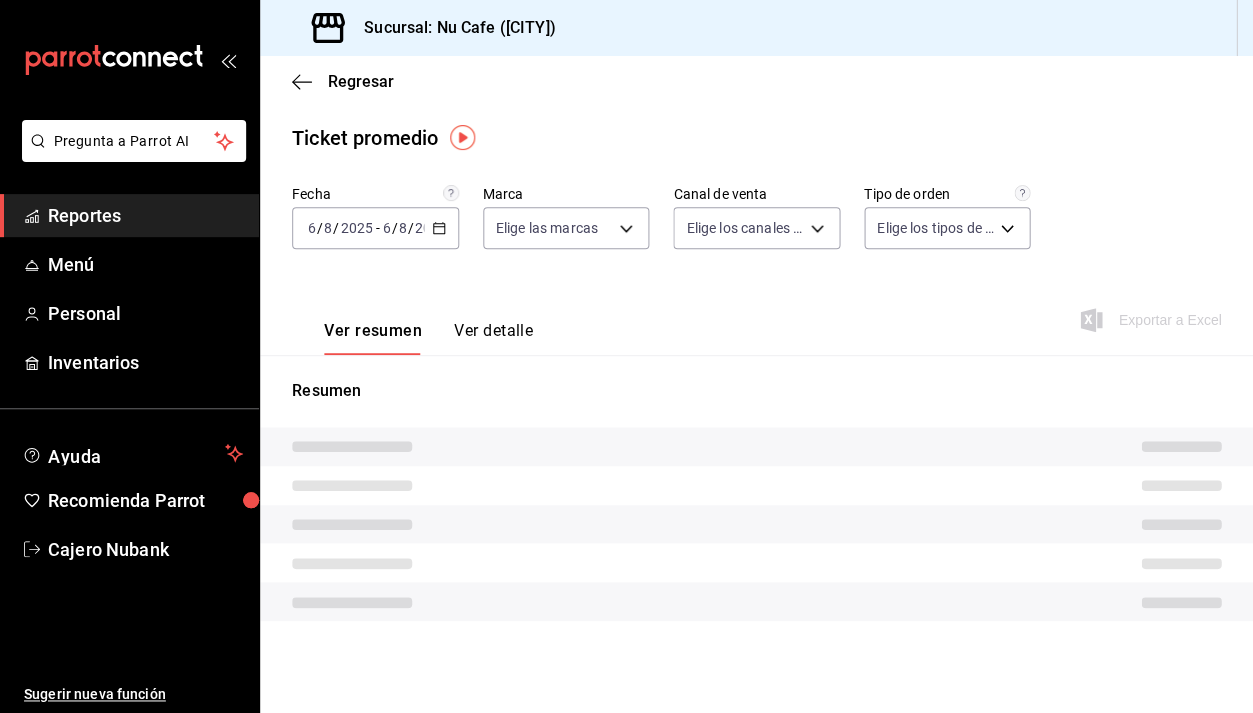 type on "d409e3e4-f848-45d4-bd72-c8192f304ae5,EXTERNAL" 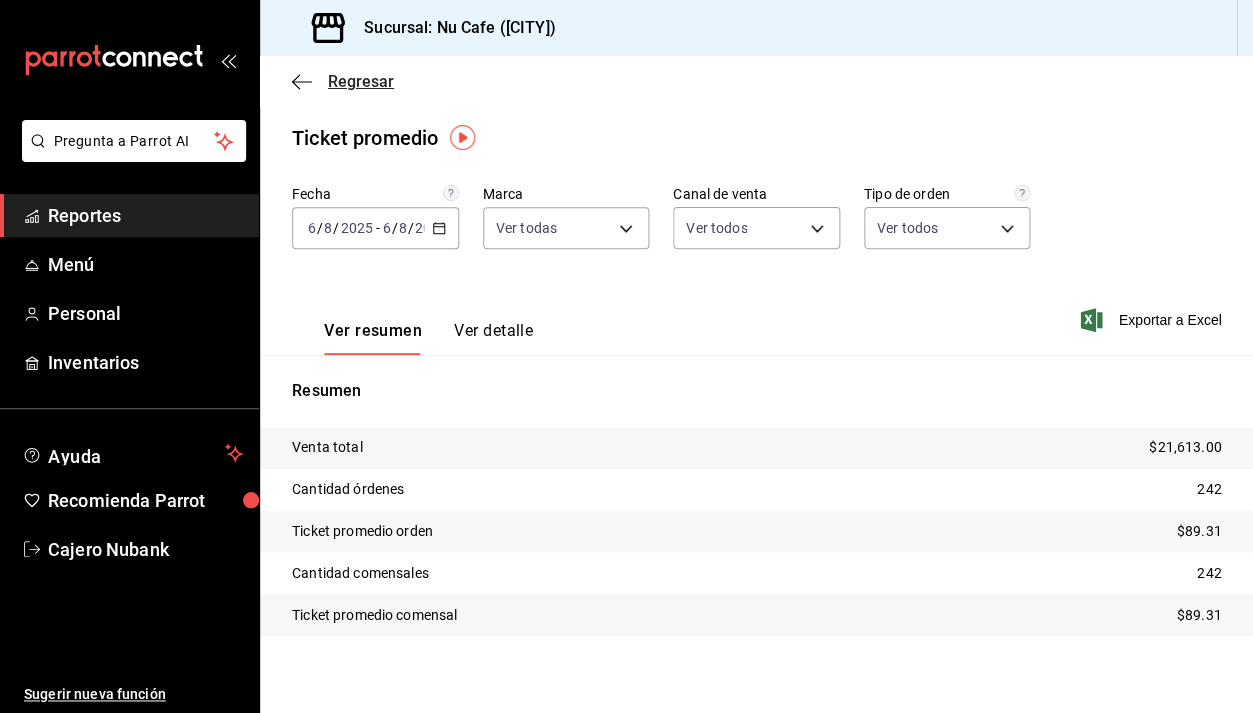 click 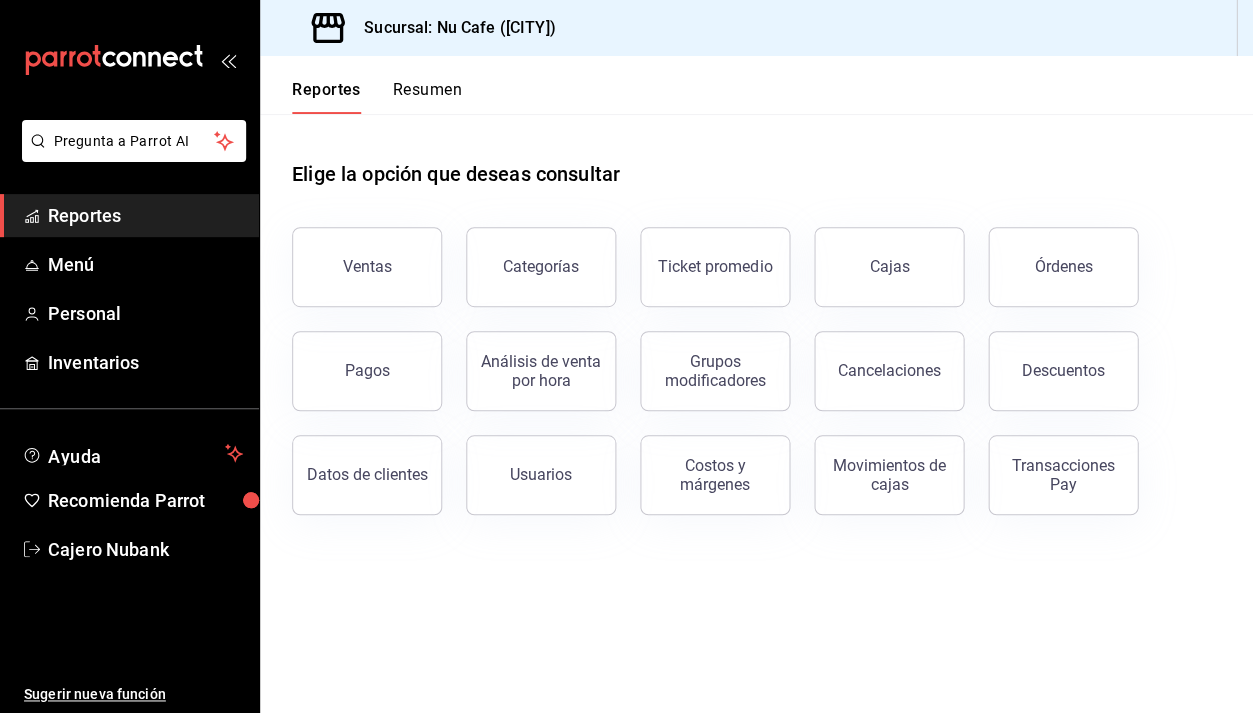 click on "Resumen" at bounding box center (427, 97) 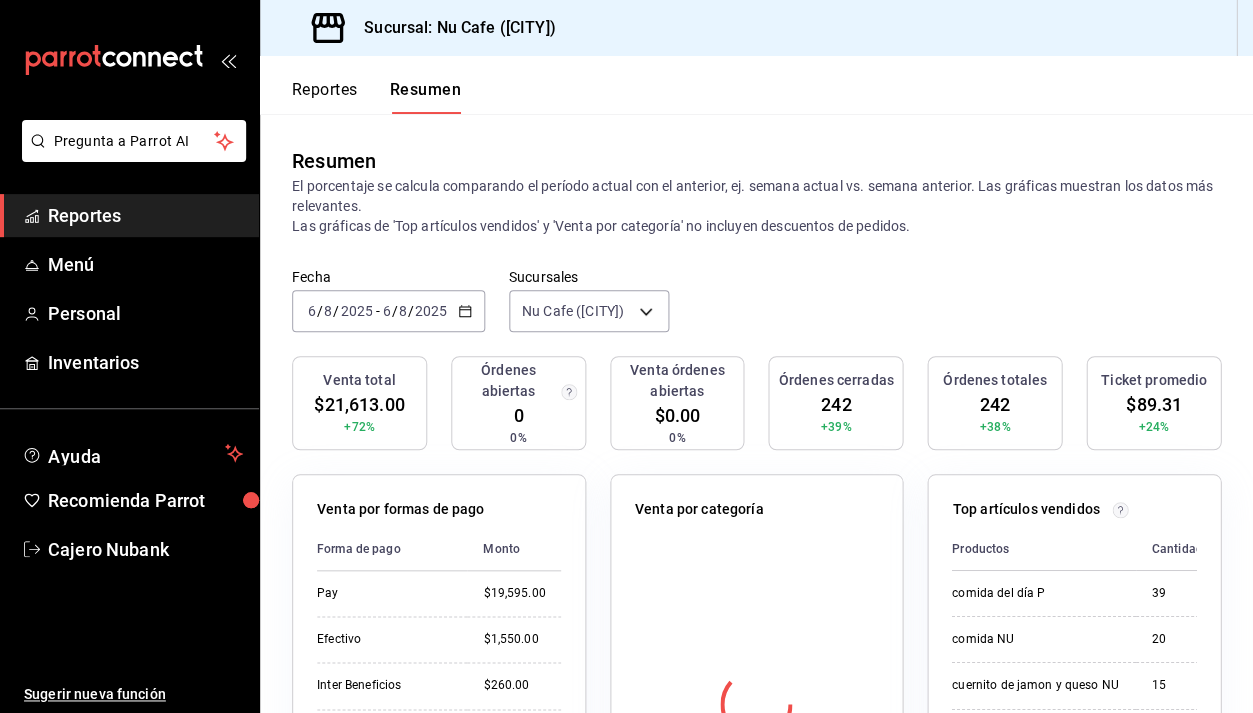 scroll, scrollTop: 300, scrollLeft: 0, axis: vertical 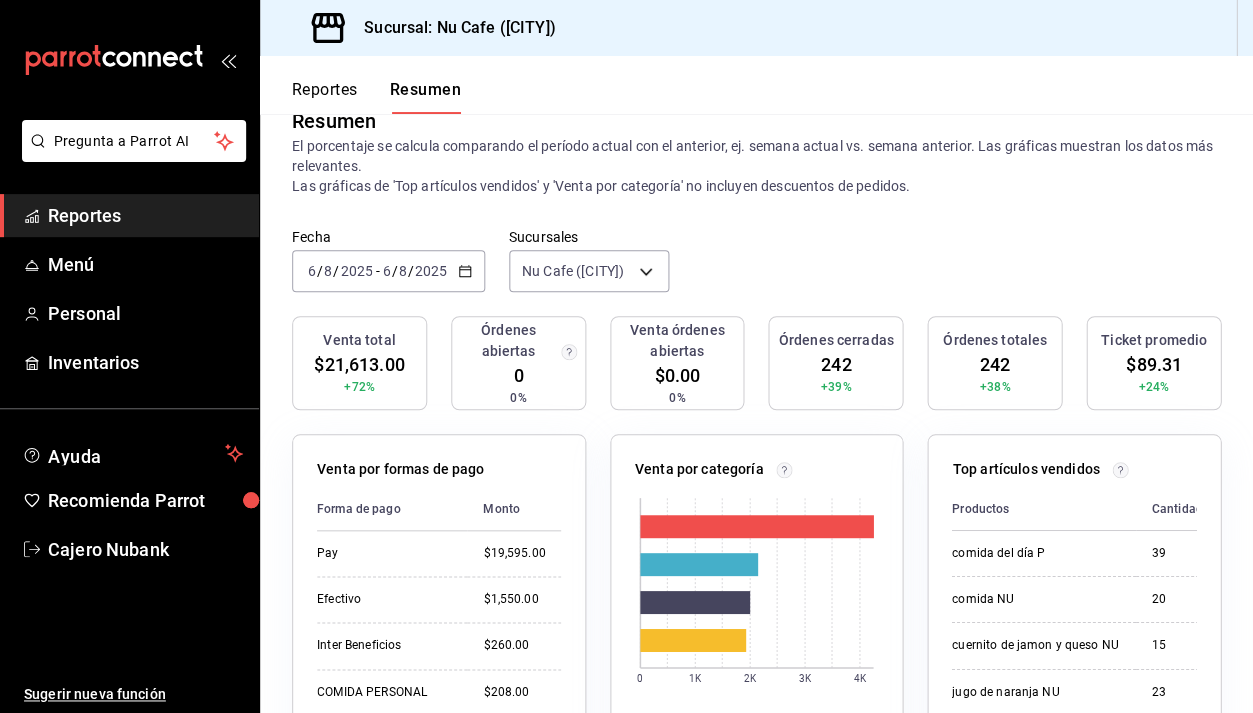 click on "2025-08-06 6 / 8 / 2025 - 2025-08-06 6 / 8 / 2025" at bounding box center (388, 271) 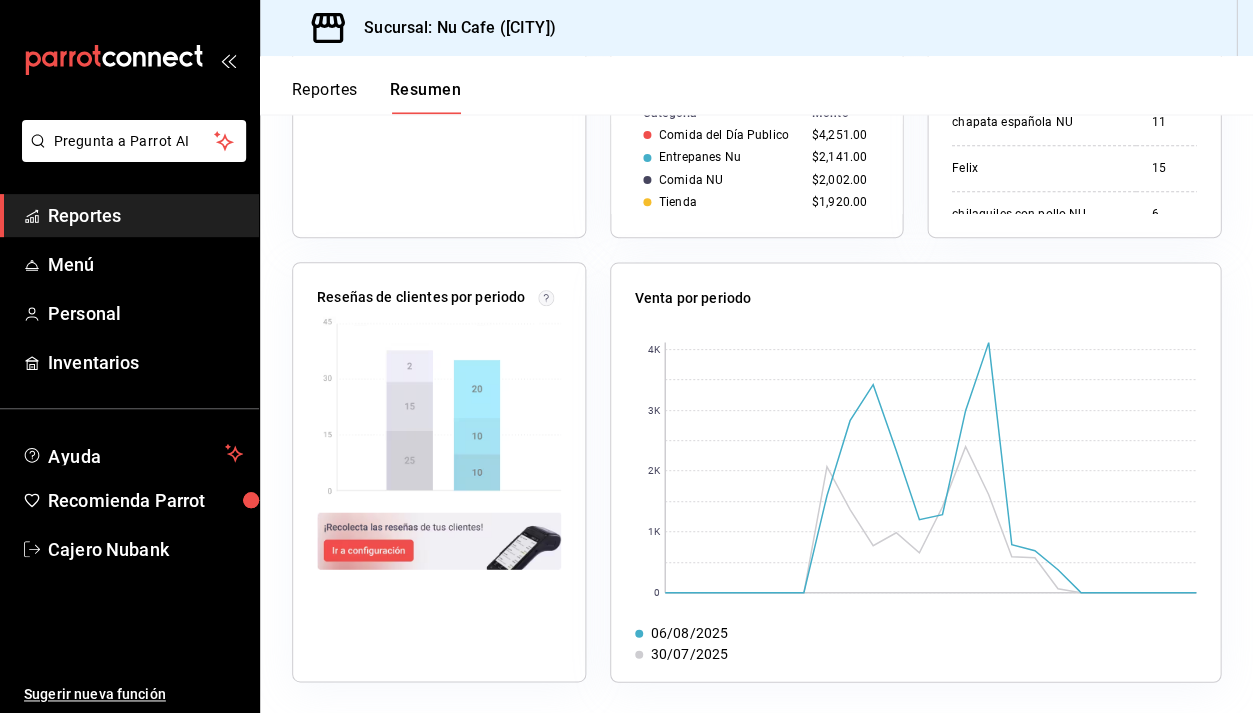 scroll, scrollTop: 655, scrollLeft: 0, axis: vertical 